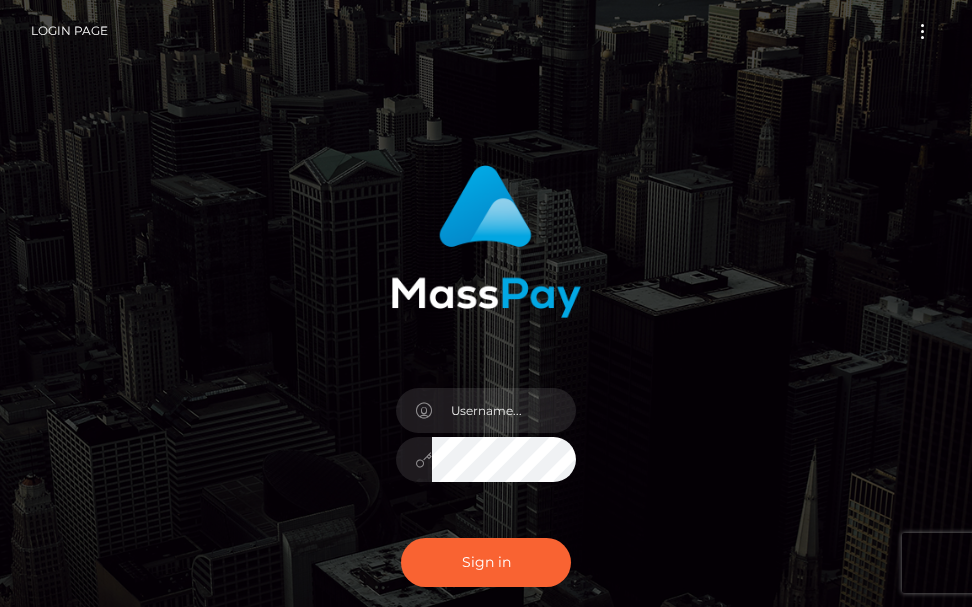scroll, scrollTop: 0, scrollLeft: 0, axis: both 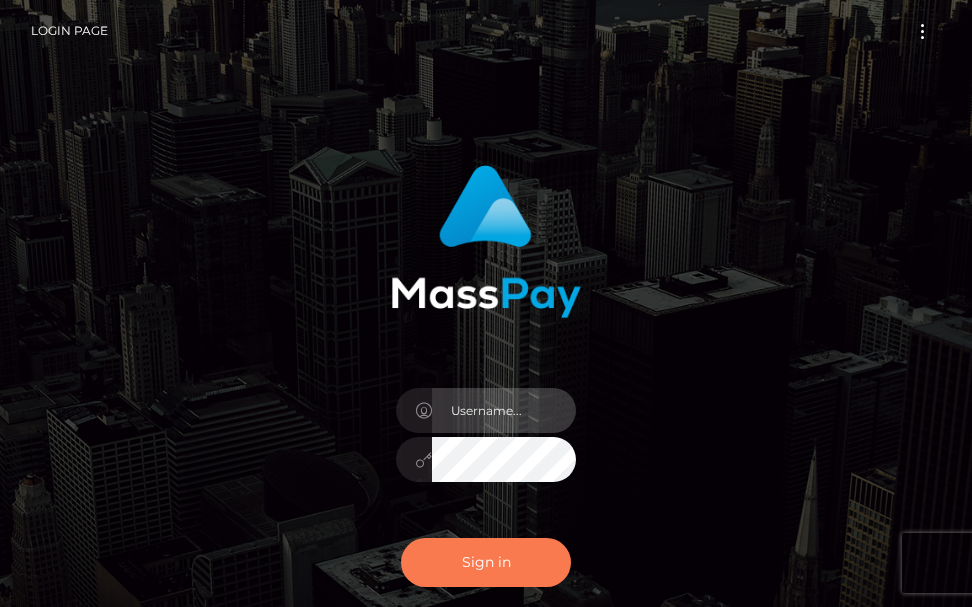 type on "terry.cope2" 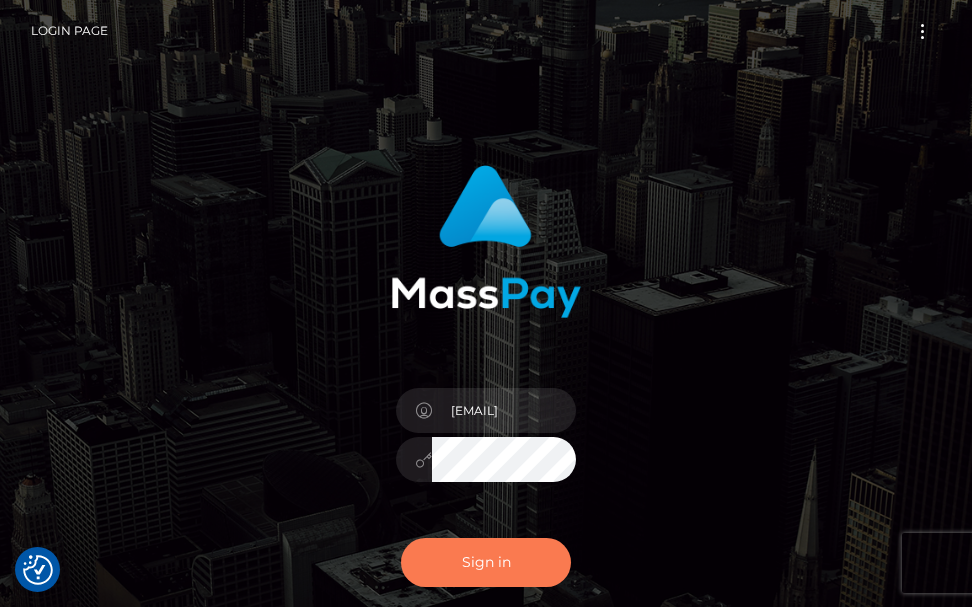 click on "Sign in" at bounding box center [486, 562] 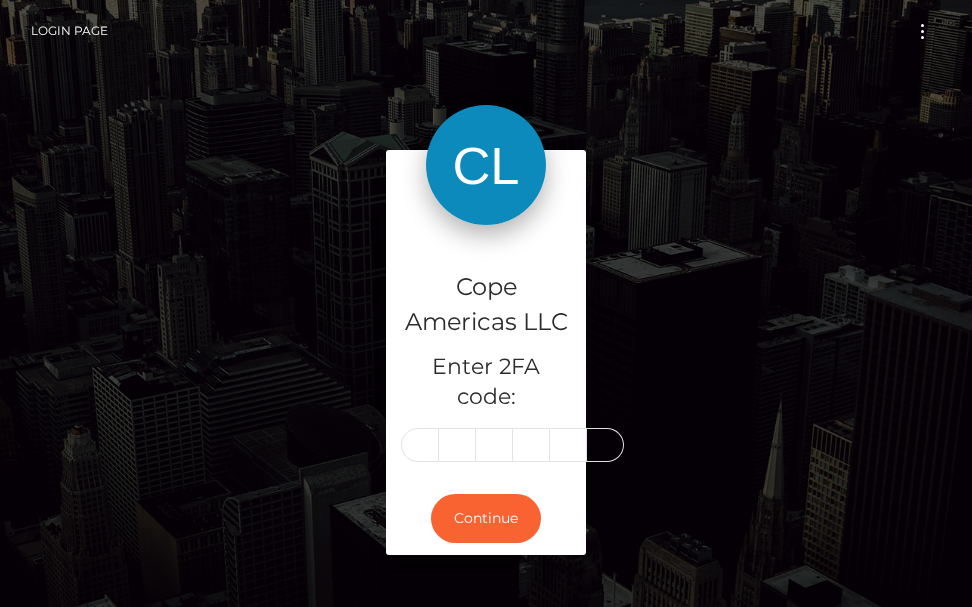 scroll, scrollTop: 0, scrollLeft: 0, axis: both 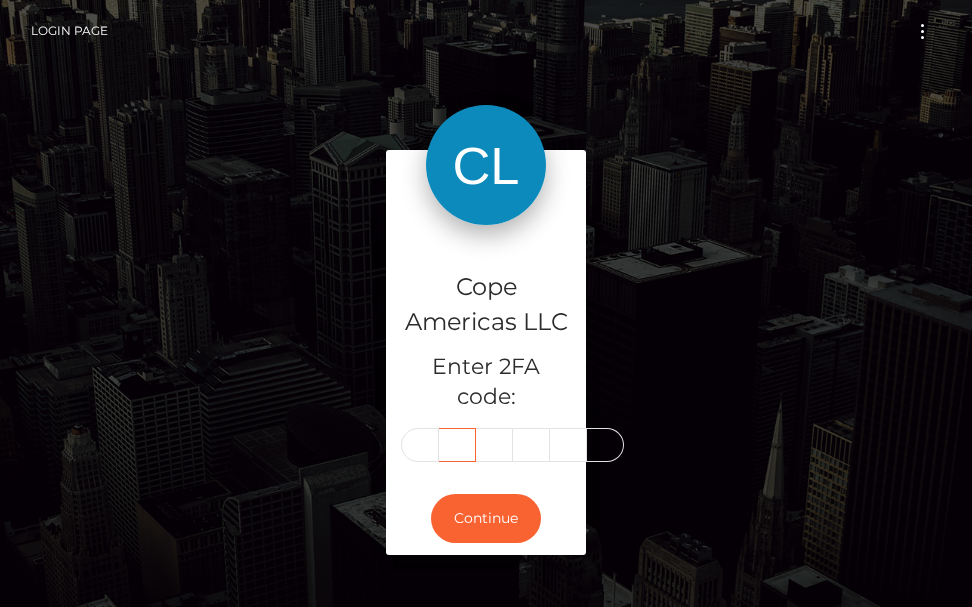type on "3" 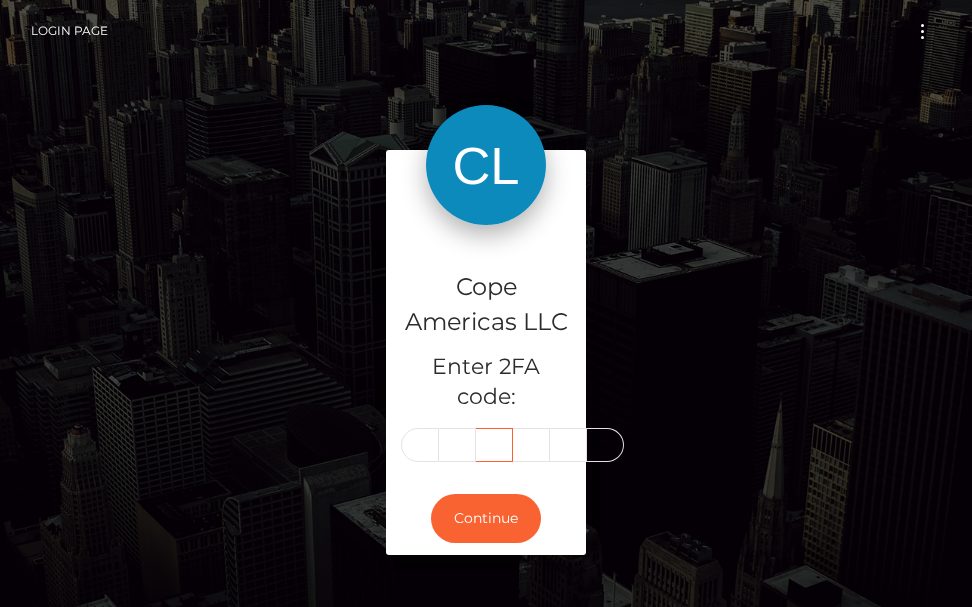 scroll, scrollTop: 0, scrollLeft: 0, axis: both 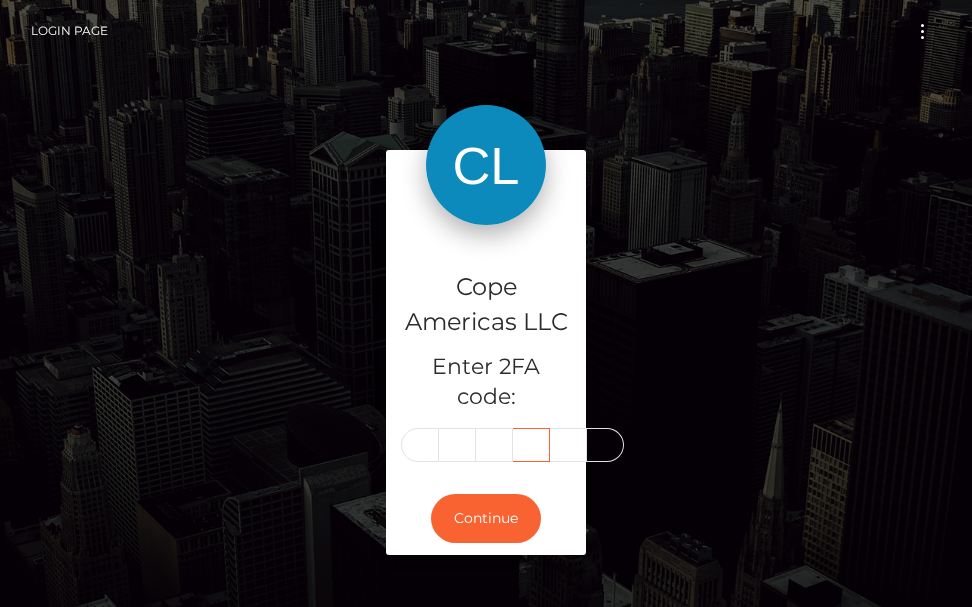 type on "0" 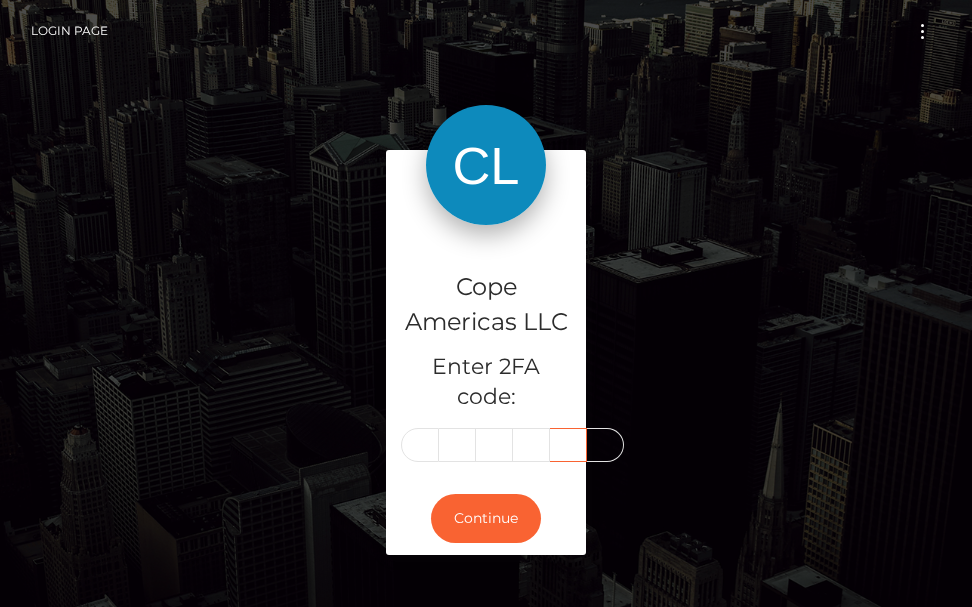 scroll, scrollTop: 0, scrollLeft: 0, axis: both 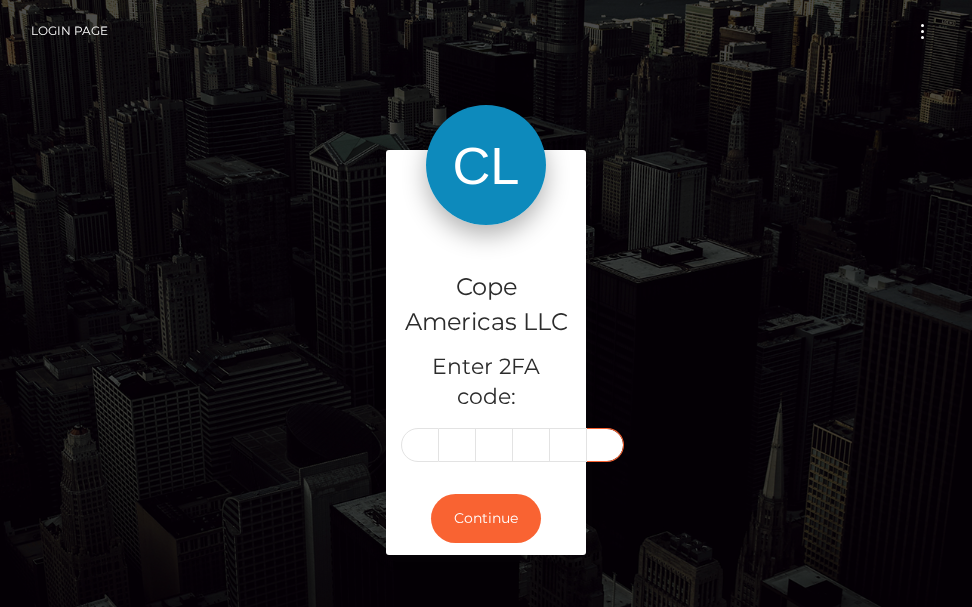 type on "8" 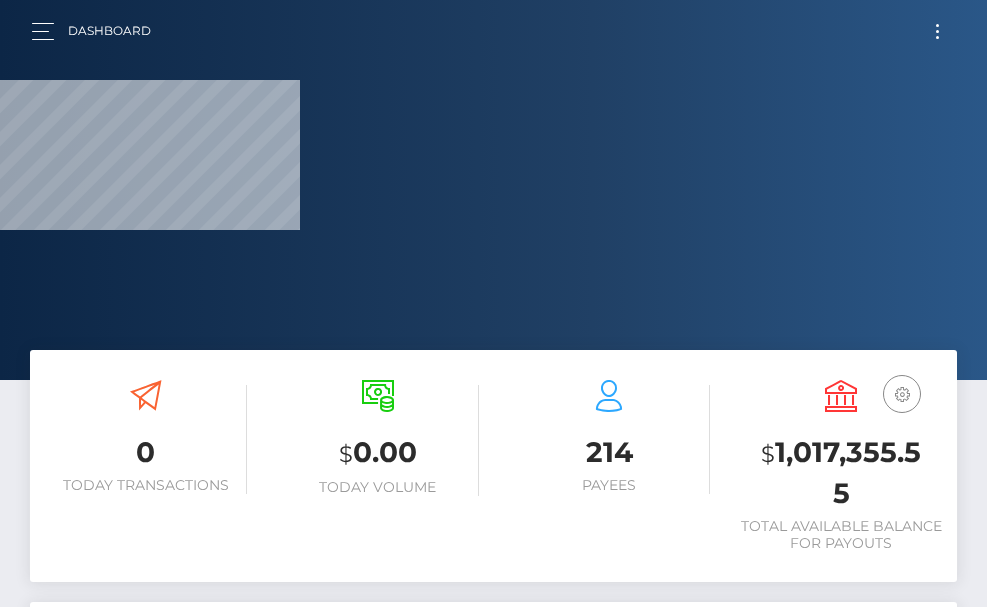 scroll, scrollTop: 0, scrollLeft: 0, axis: both 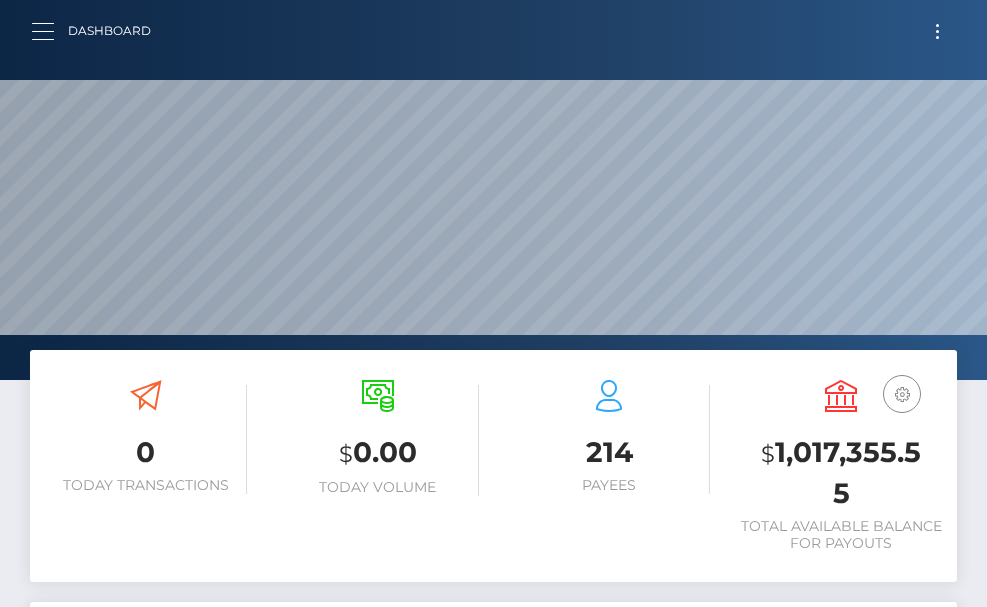 click at bounding box center (43, 31) 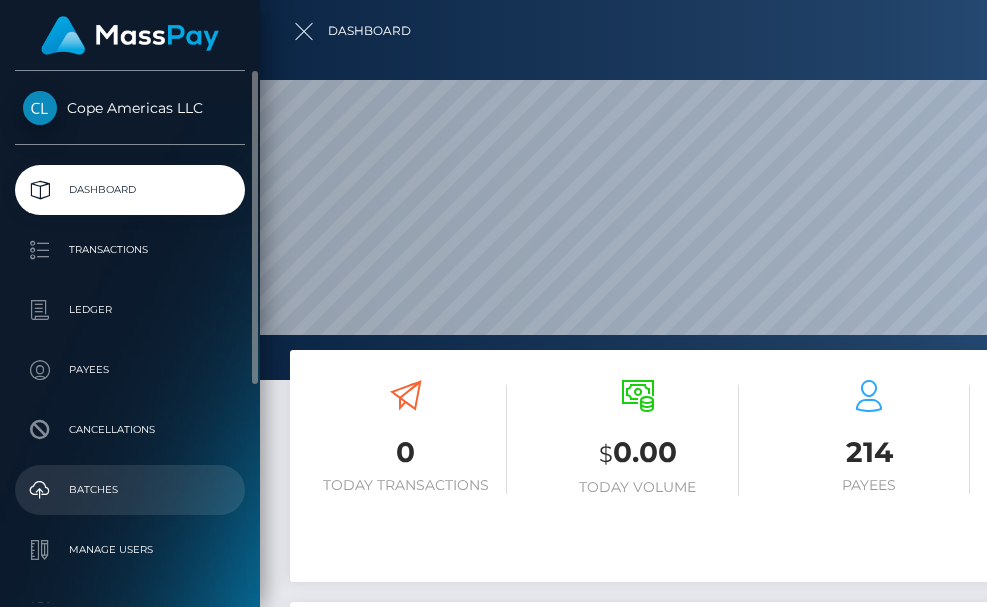click on "Batches" at bounding box center [130, 490] 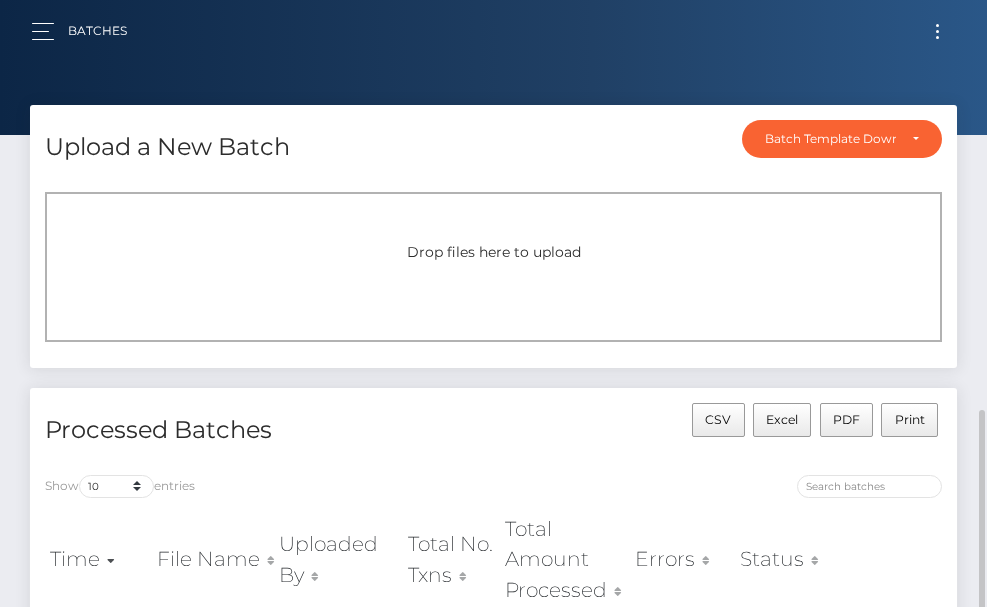 scroll, scrollTop: 0, scrollLeft: 0, axis: both 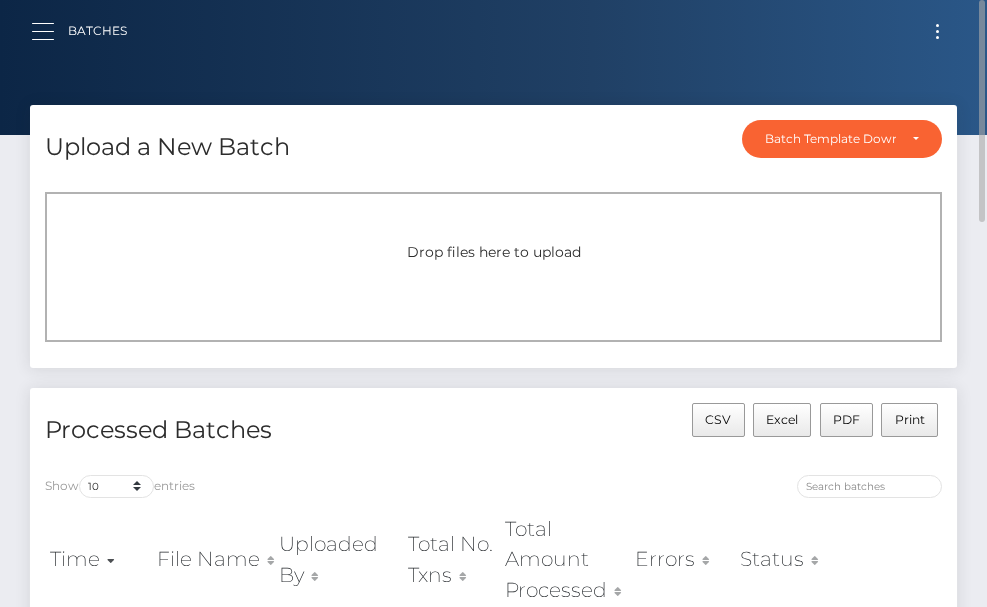 click at bounding box center (49, 31) 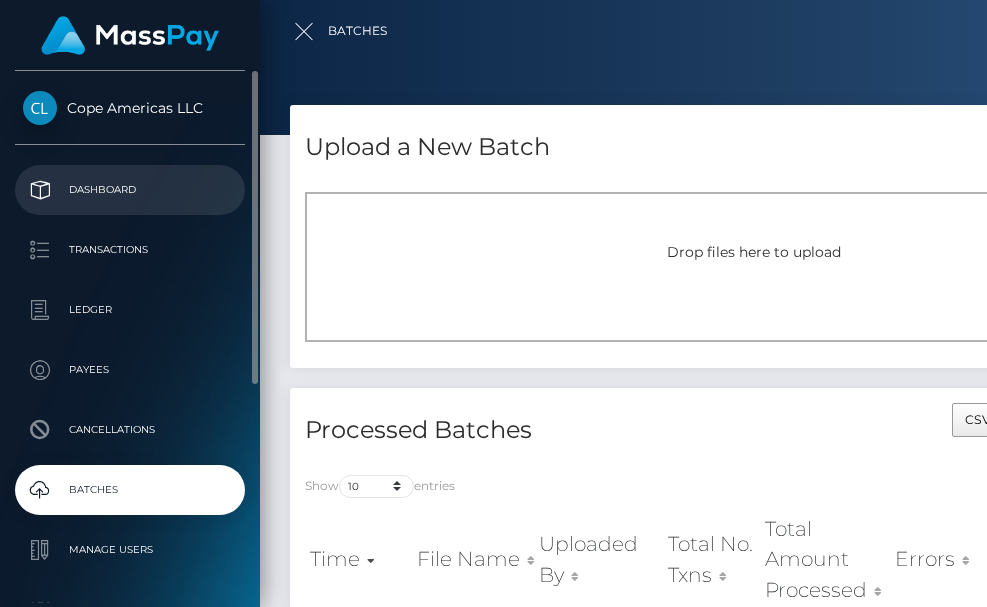 click on "Dashboard" at bounding box center [130, 190] 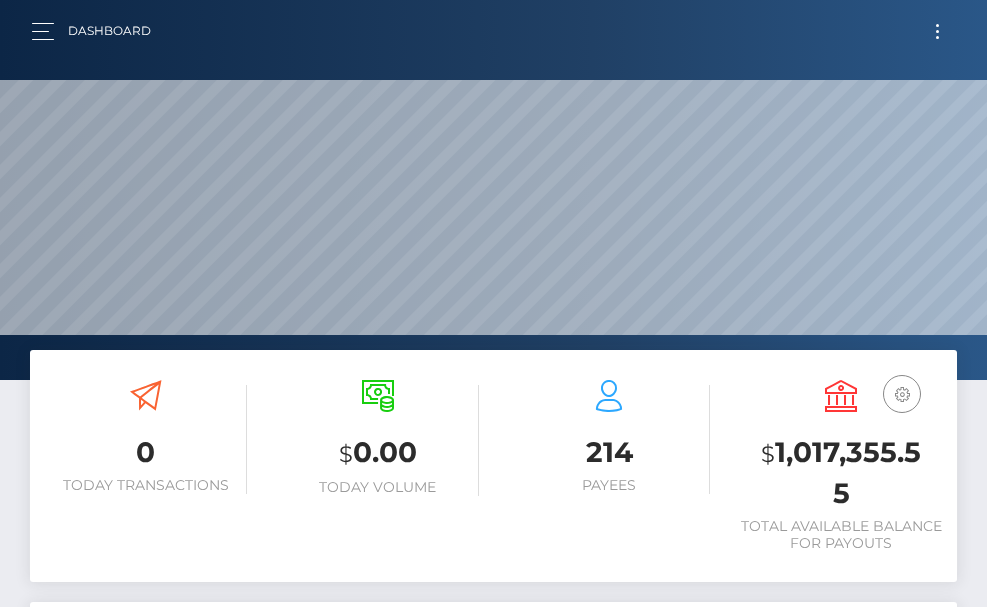 scroll, scrollTop: 0, scrollLeft: 0, axis: both 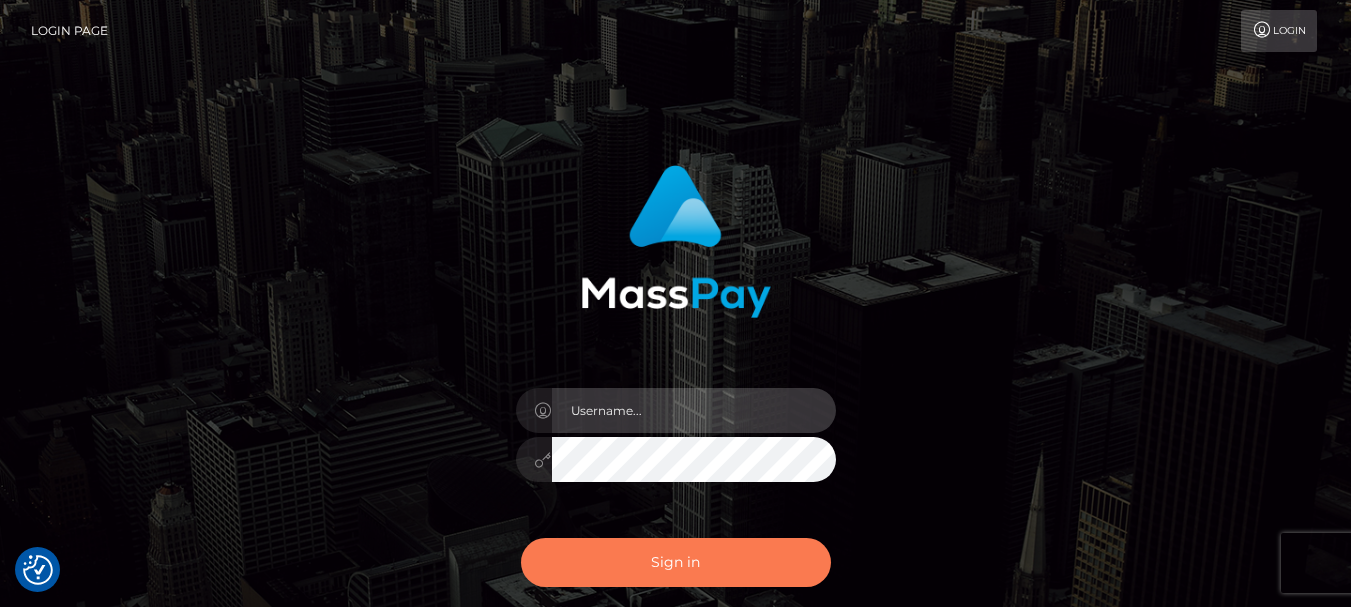 type on "terry.cope2" 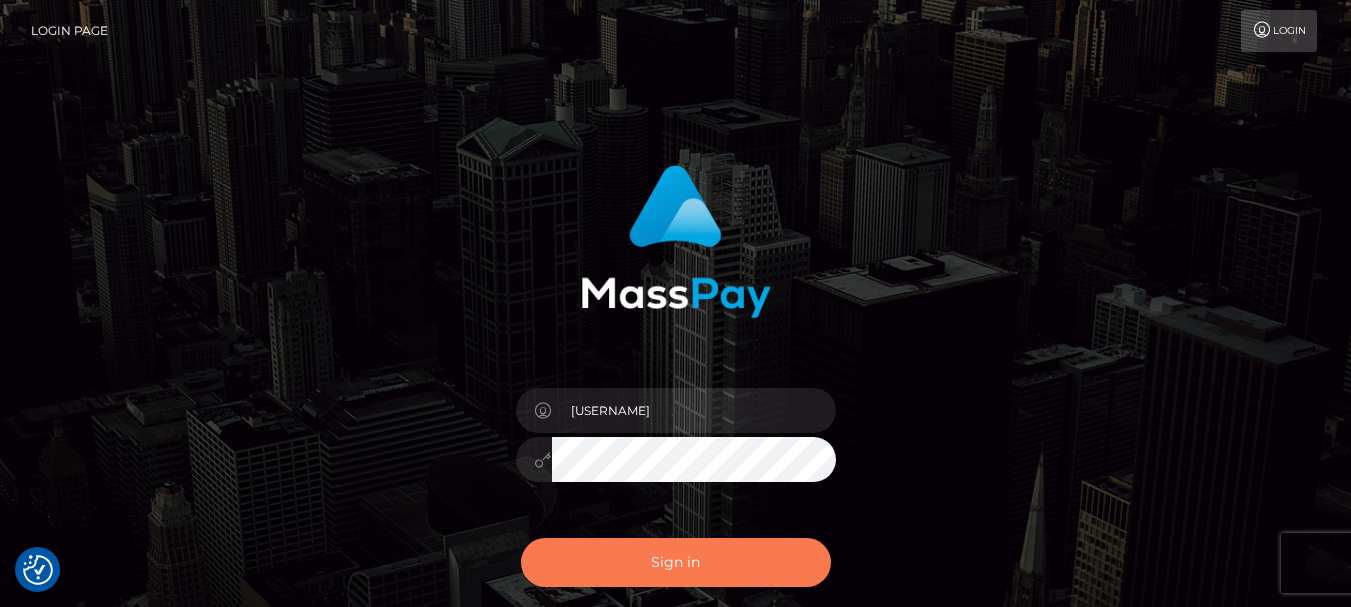 click on "Sign in" at bounding box center [676, 562] 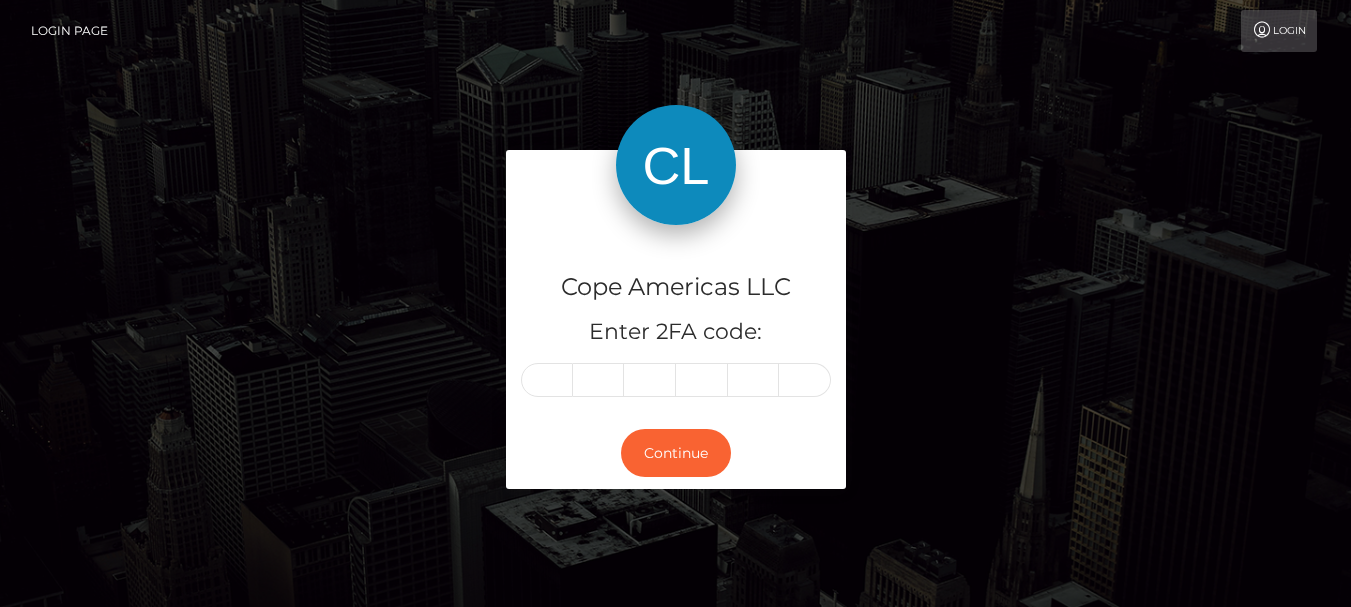 scroll, scrollTop: 0, scrollLeft: 0, axis: both 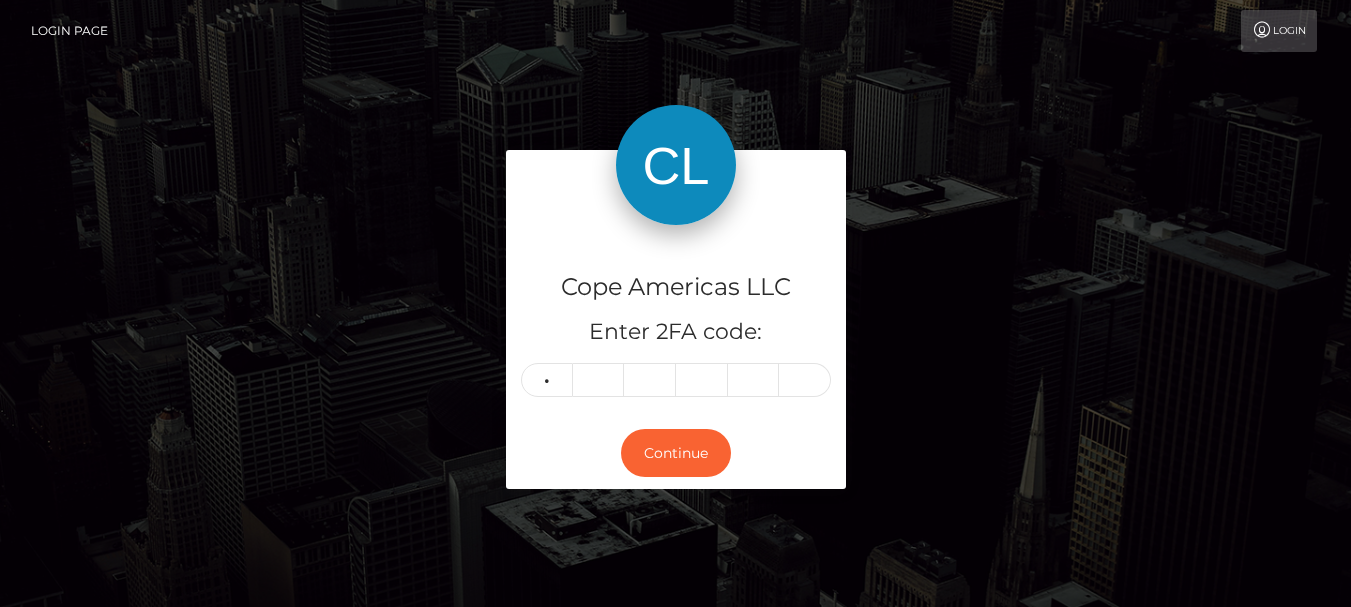 type on "4" 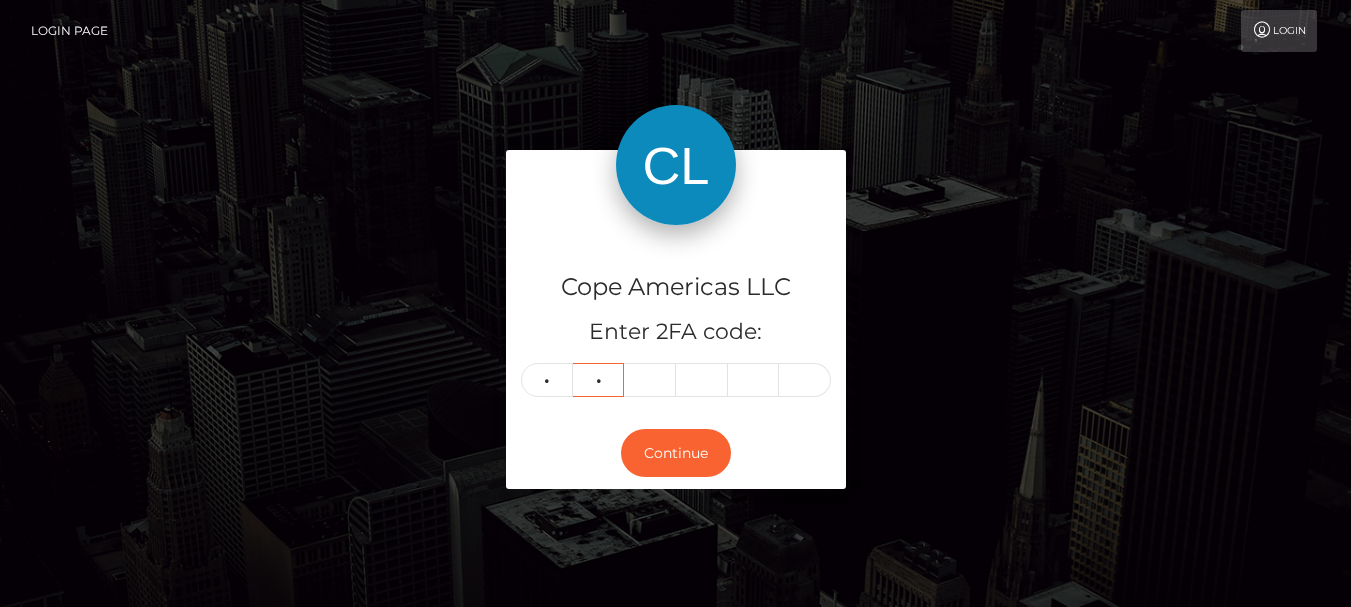type on "1" 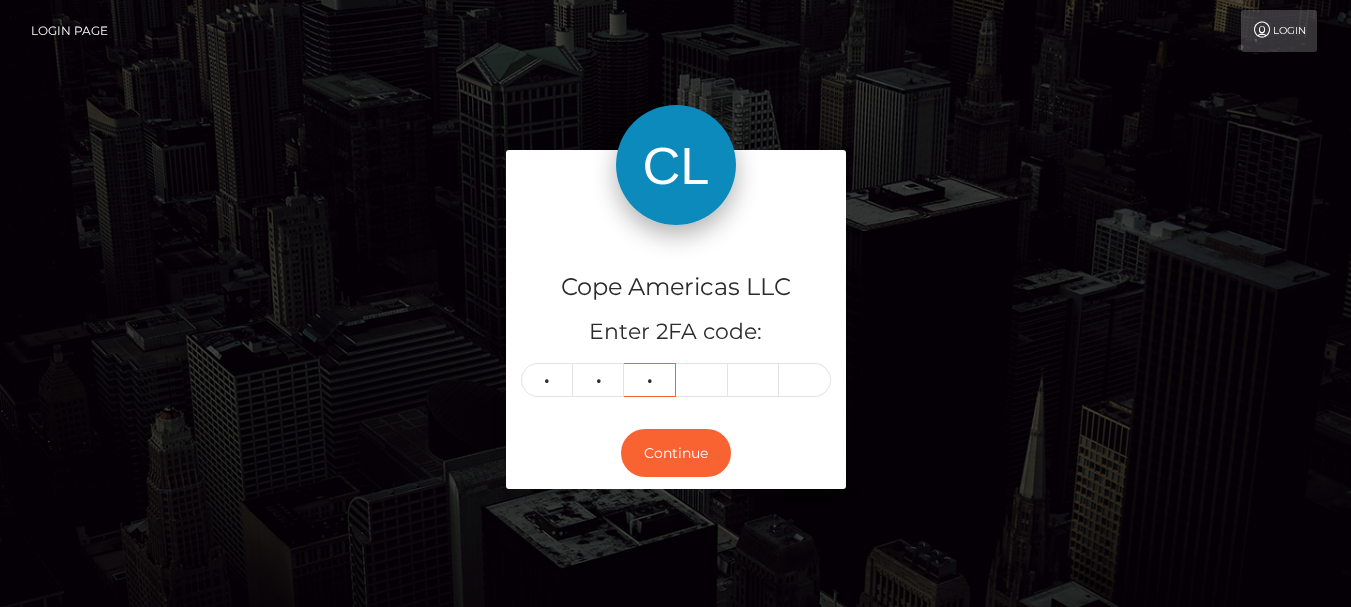 type on "3" 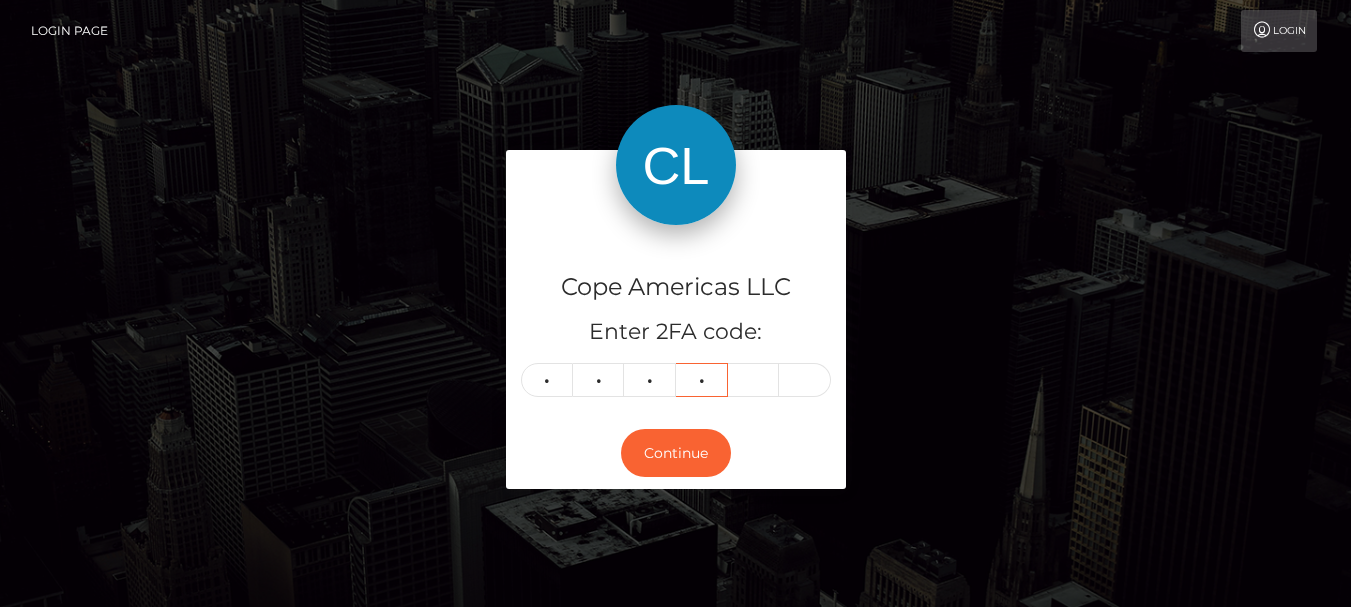 type on "6" 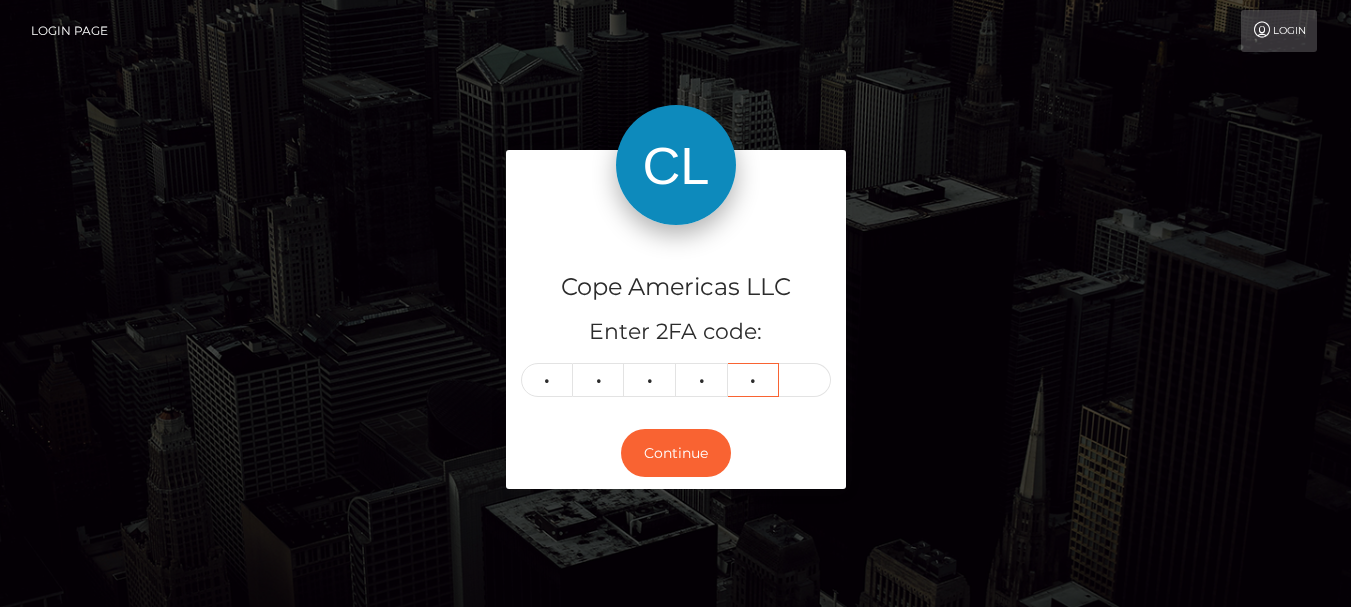 type on "7" 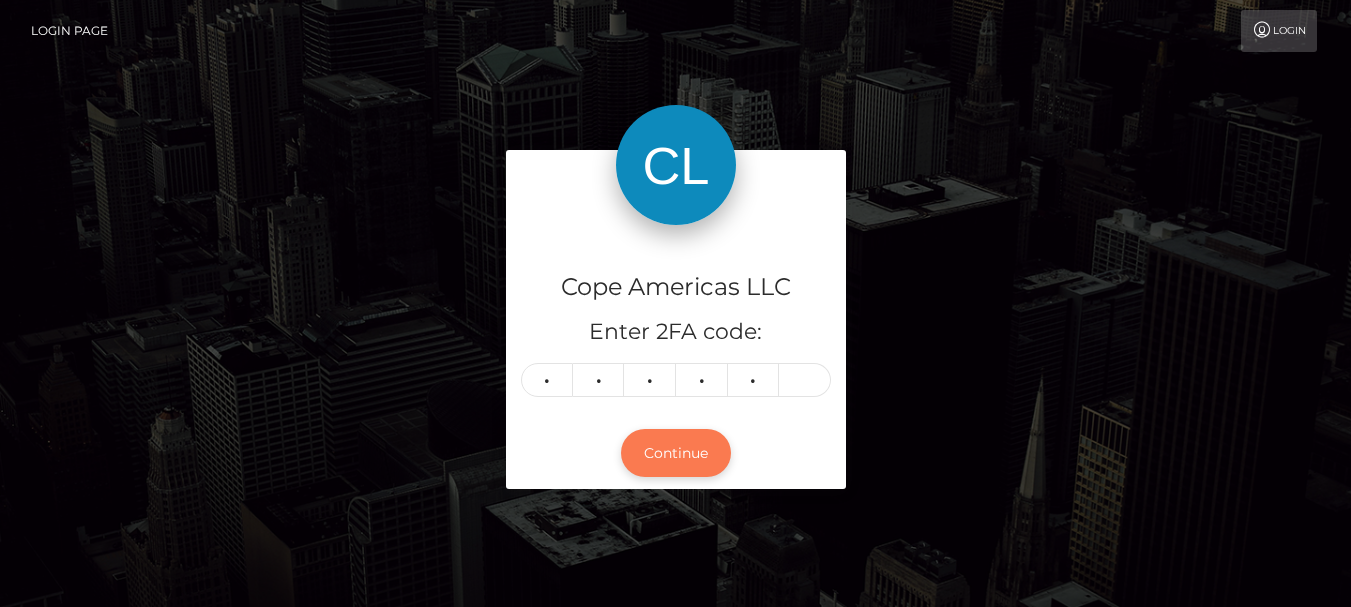 click on "Continue" at bounding box center (676, 453) 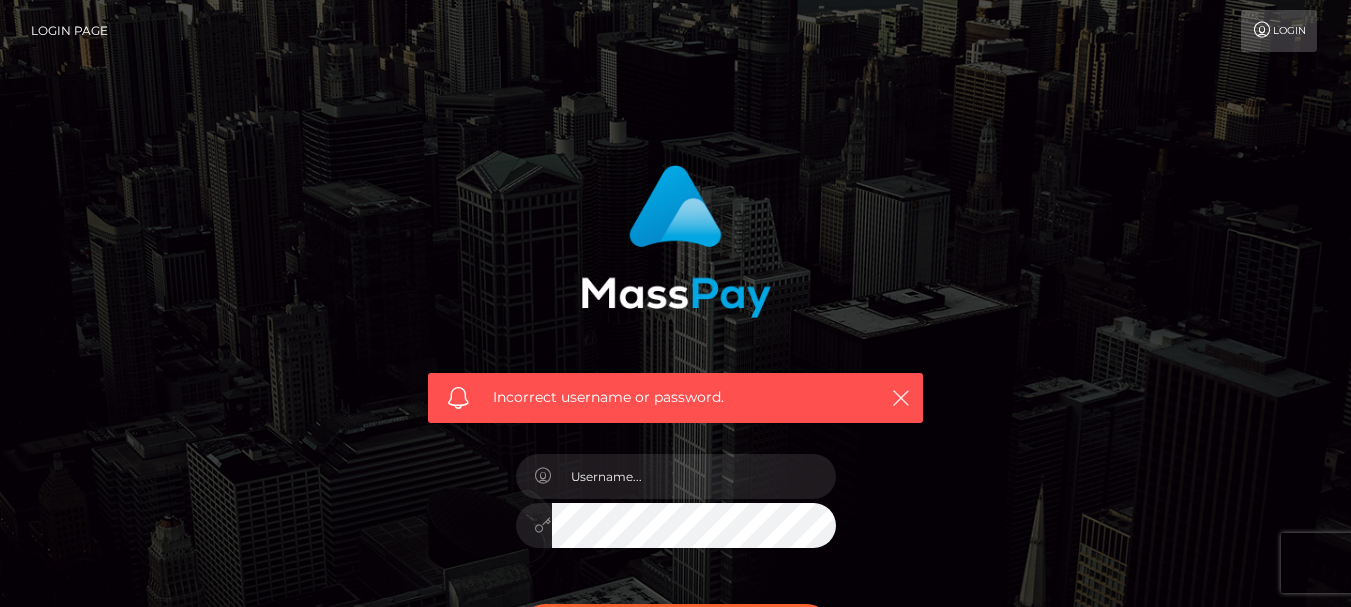 scroll, scrollTop: 0, scrollLeft: 0, axis: both 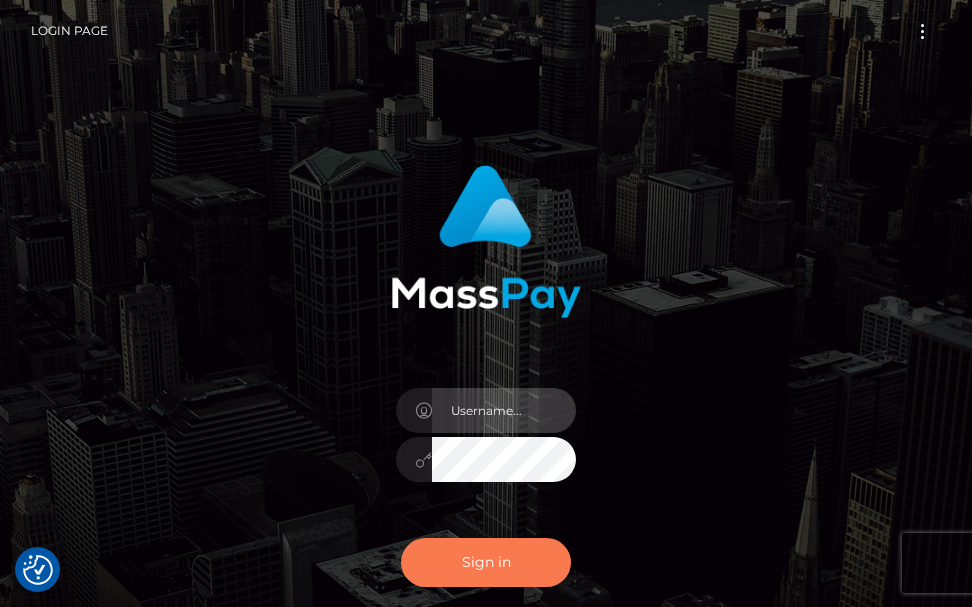 type on "terry.cope2" 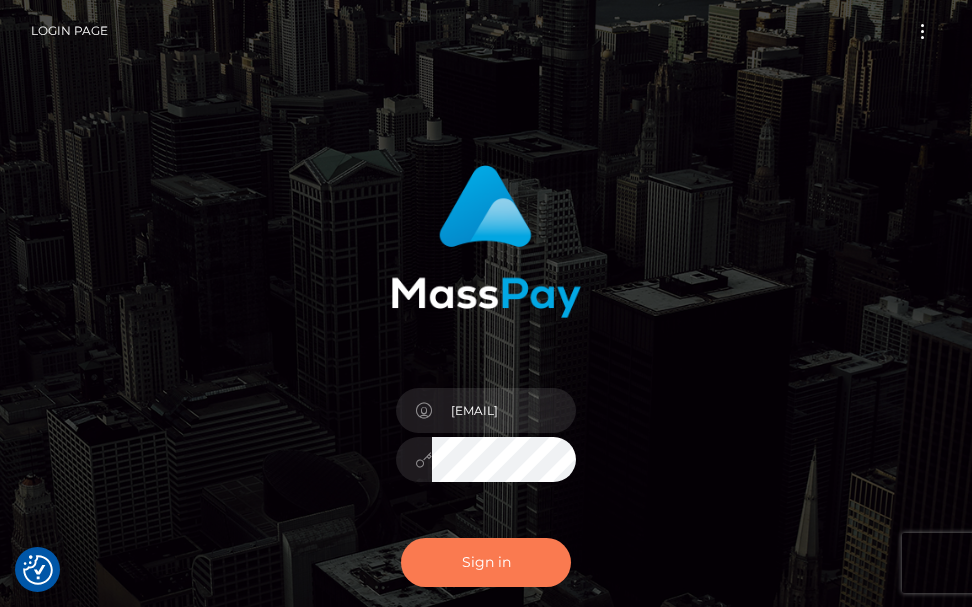click on "Sign in" at bounding box center [486, 562] 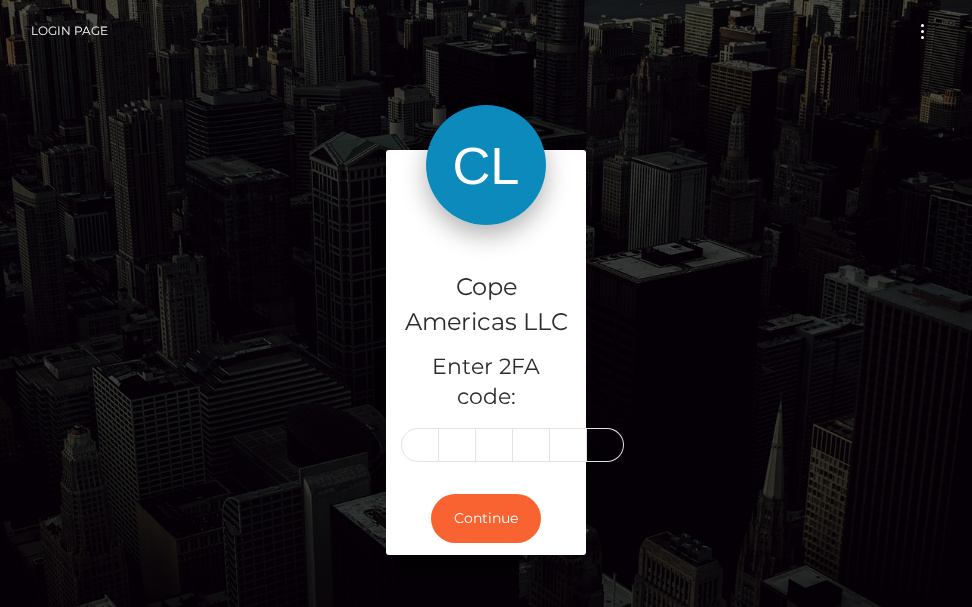 scroll, scrollTop: 0, scrollLeft: 0, axis: both 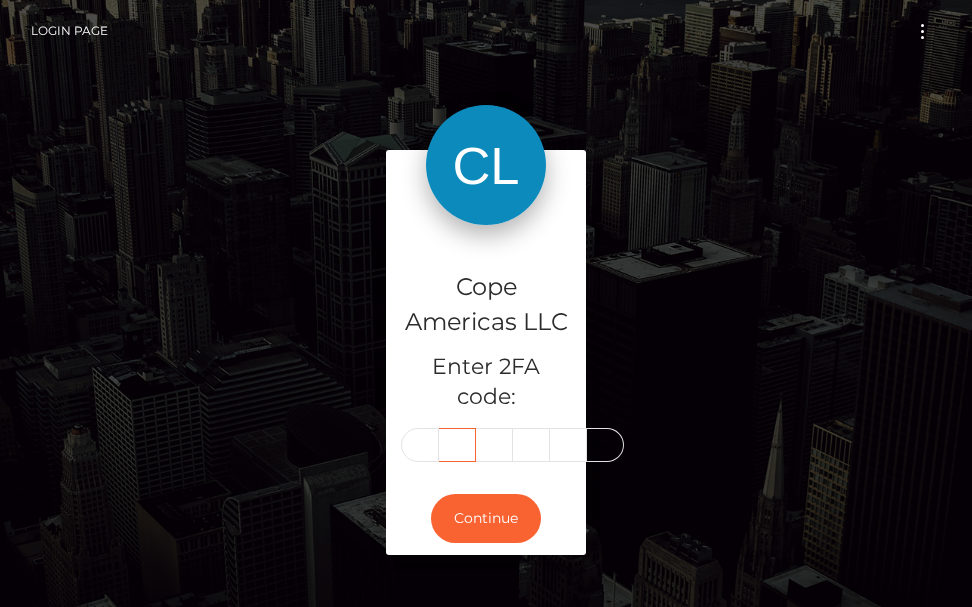 type on "7" 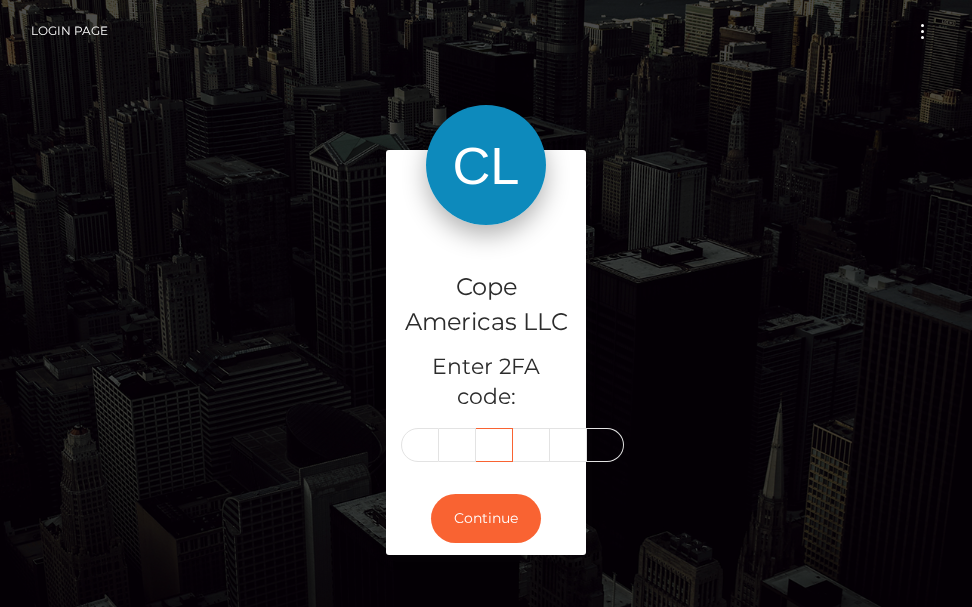 scroll, scrollTop: 0, scrollLeft: 0, axis: both 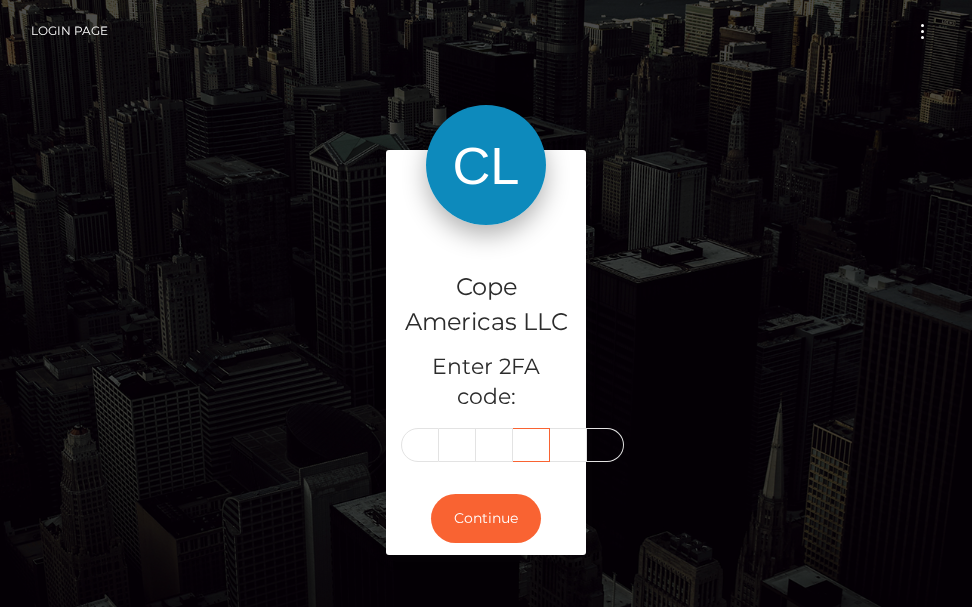 type on "5" 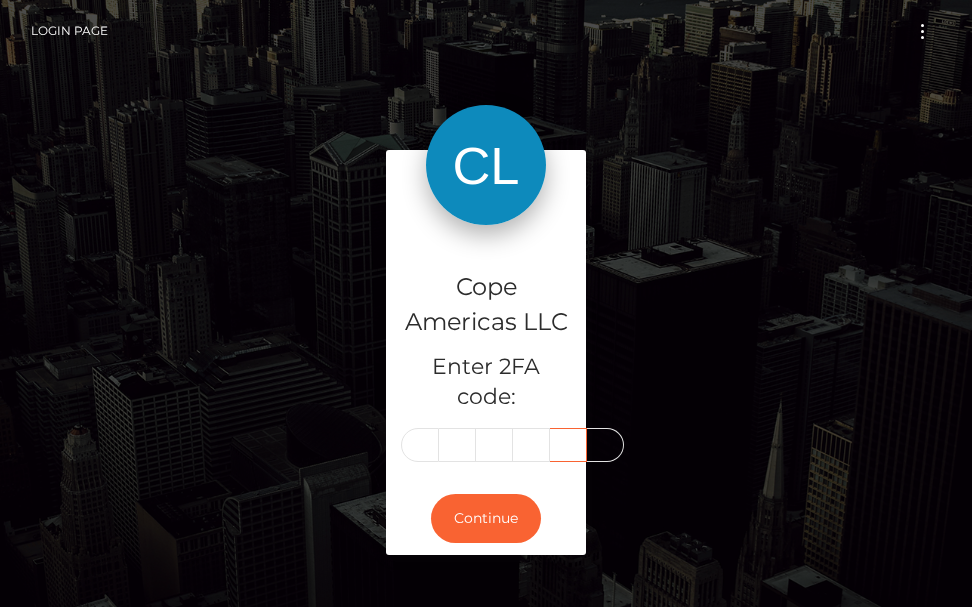 scroll, scrollTop: 0, scrollLeft: 0, axis: both 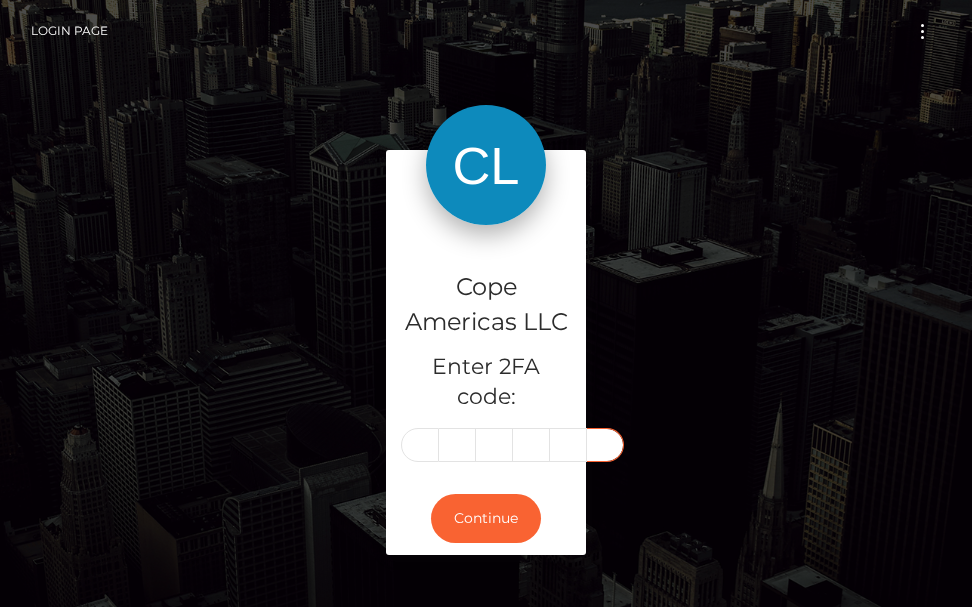 type on "2" 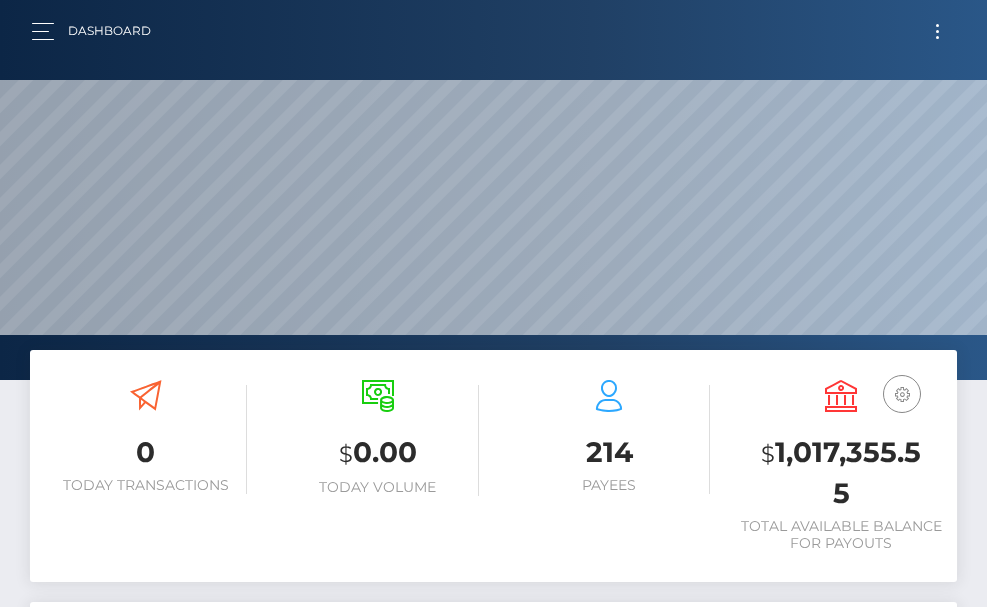 scroll, scrollTop: 0, scrollLeft: 0, axis: both 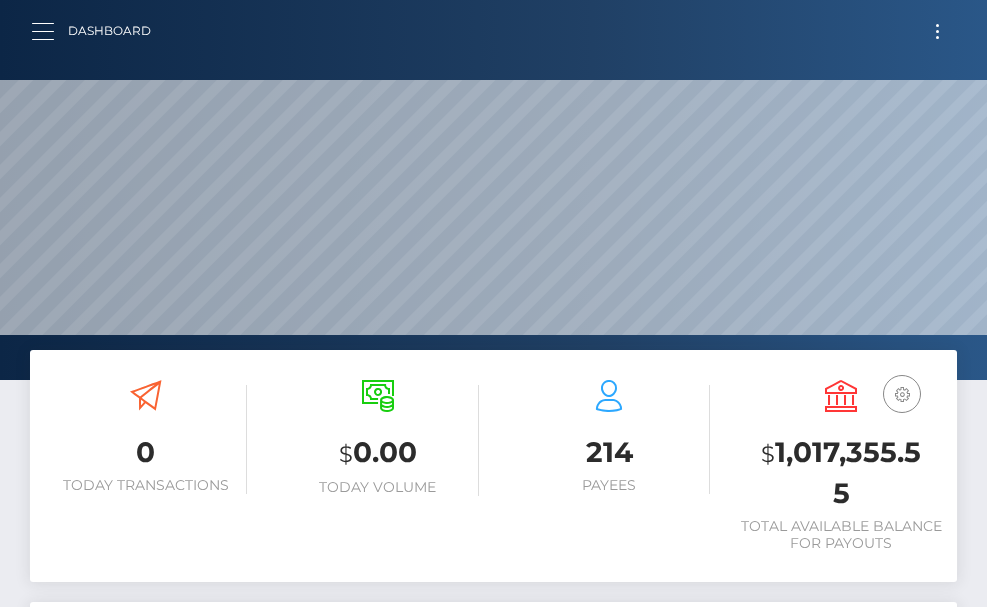 click at bounding box center (49, 31) 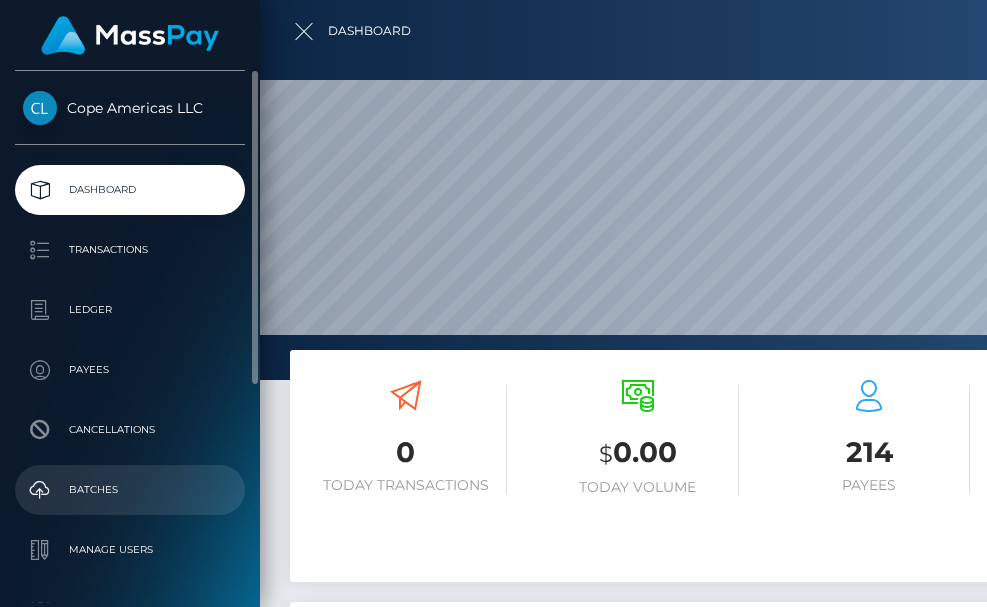 click on "Batches" at bounding box center [130, 490] 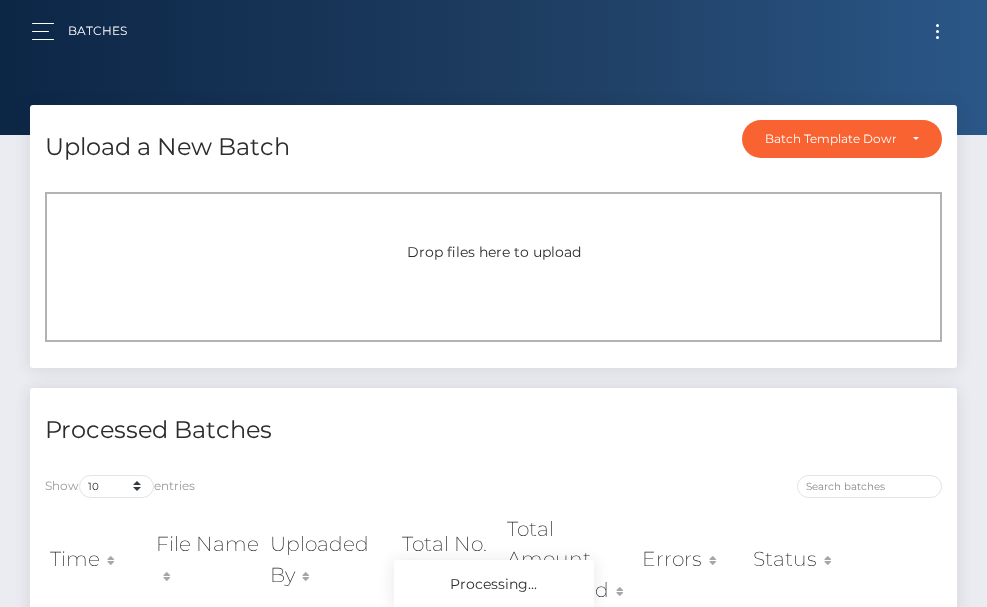 scroll, scrollTop: 0, scrollLeft: 0, axis: both 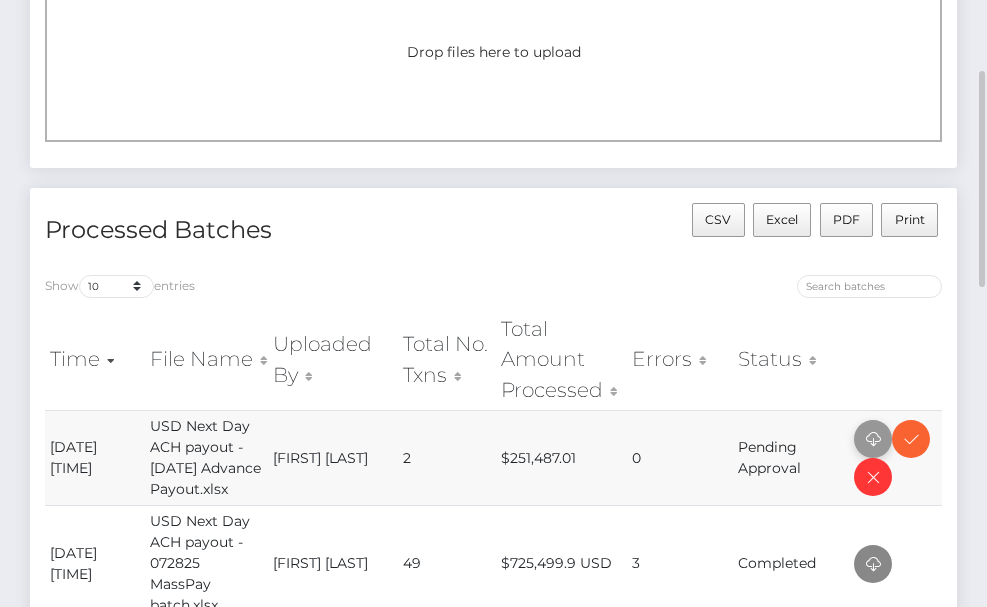 click at bounding box center (873, 439) 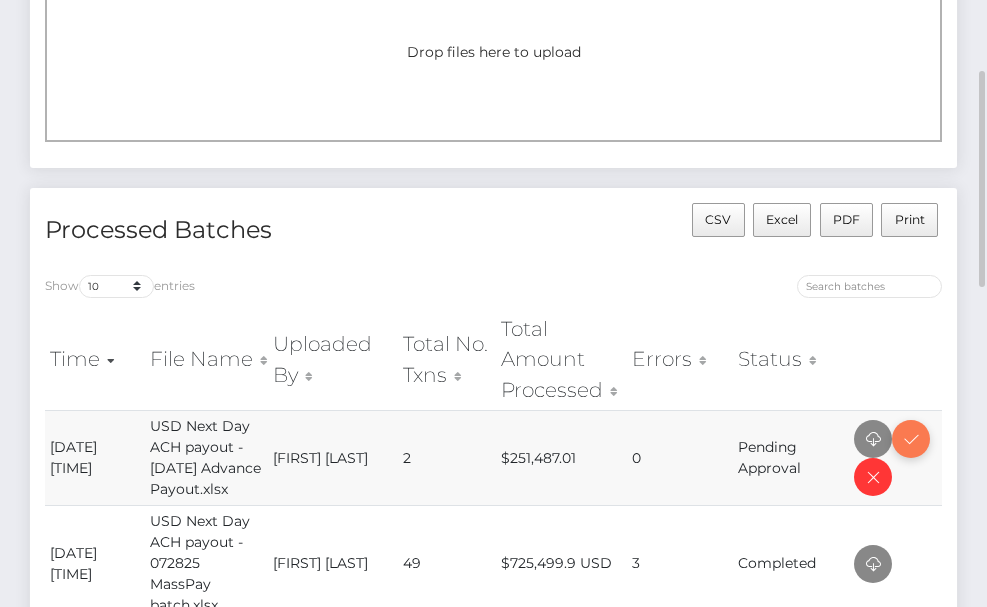 click at bounding box center (911, 439) 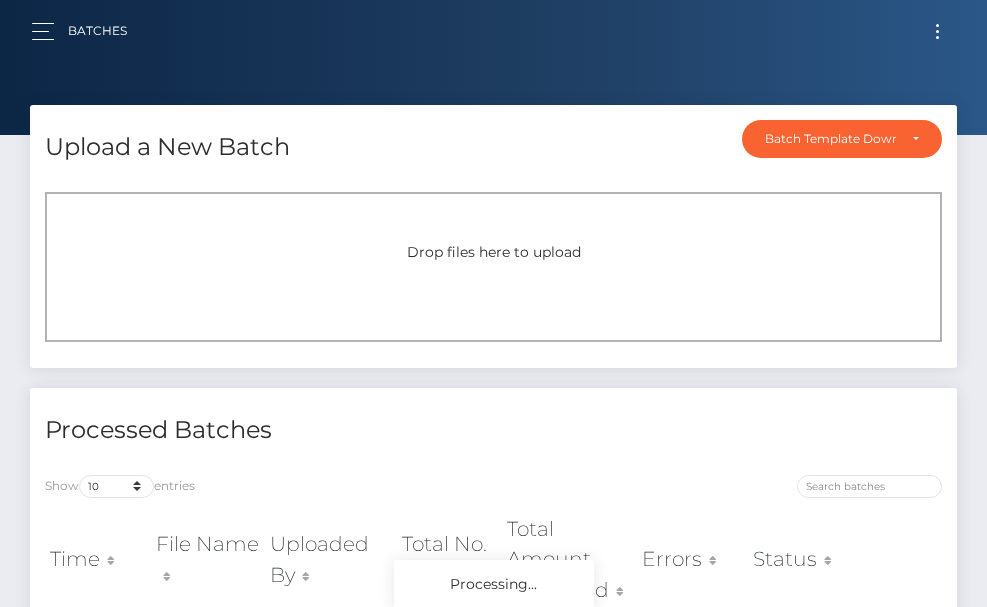 scroll, scrollTop: 0, scrollLeft: 0, axis: both 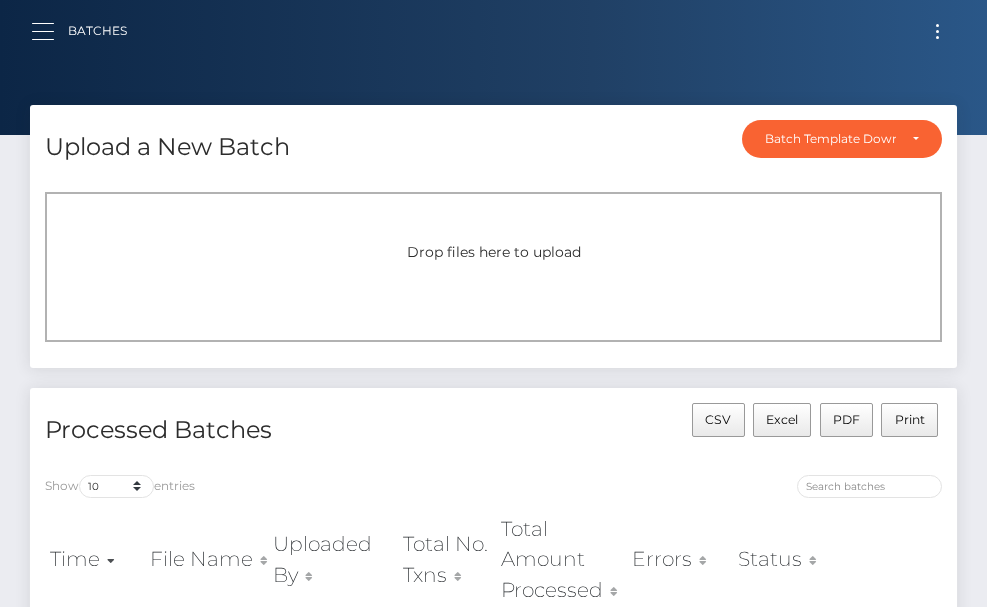 click at bounding box center (49, 31) 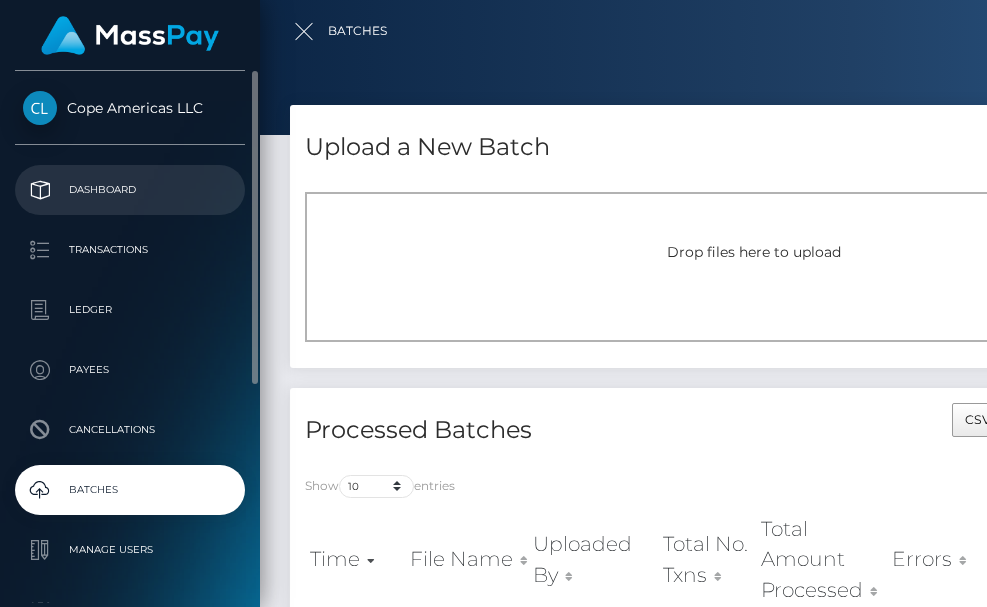 click on "Dashboard" at bounding box center (130, 190) 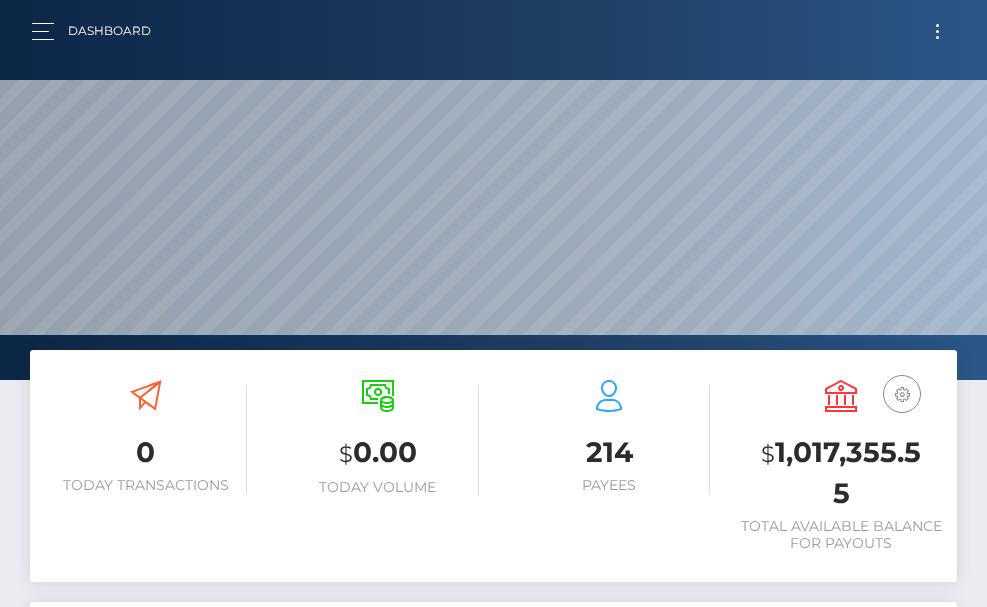 scroll, scrollTop: 0, scrollLeft: 0, axis: both 